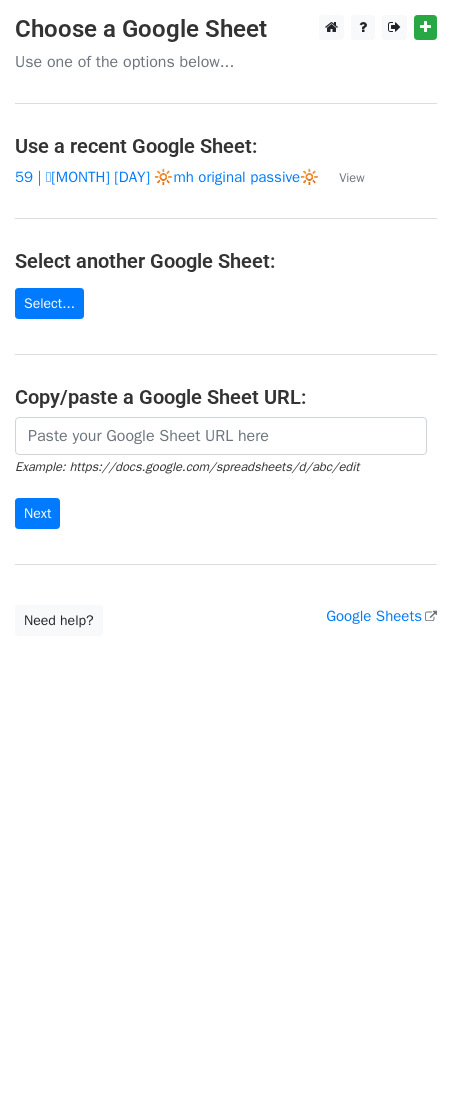 scroll, scrollTop: 0, scrollLeft: 0, axis: both 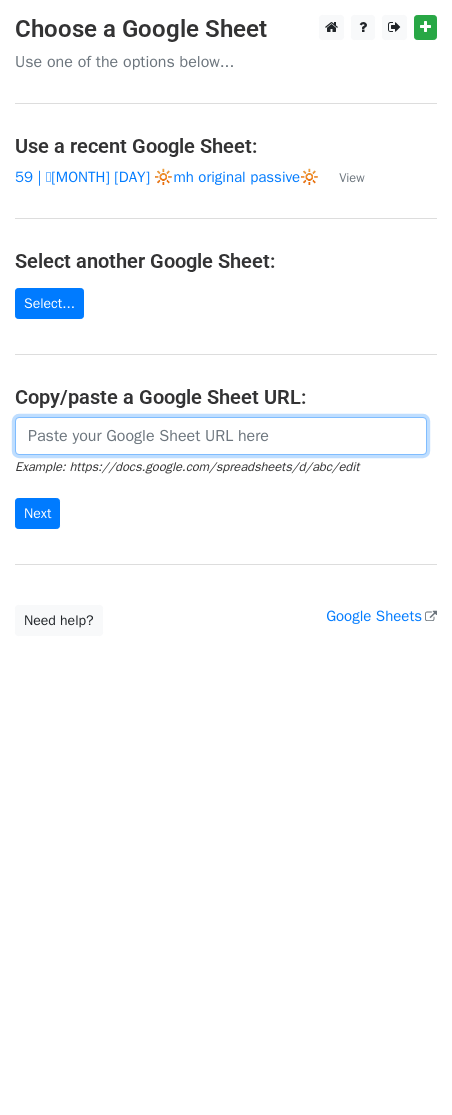 click at bounding box center [221, 436] 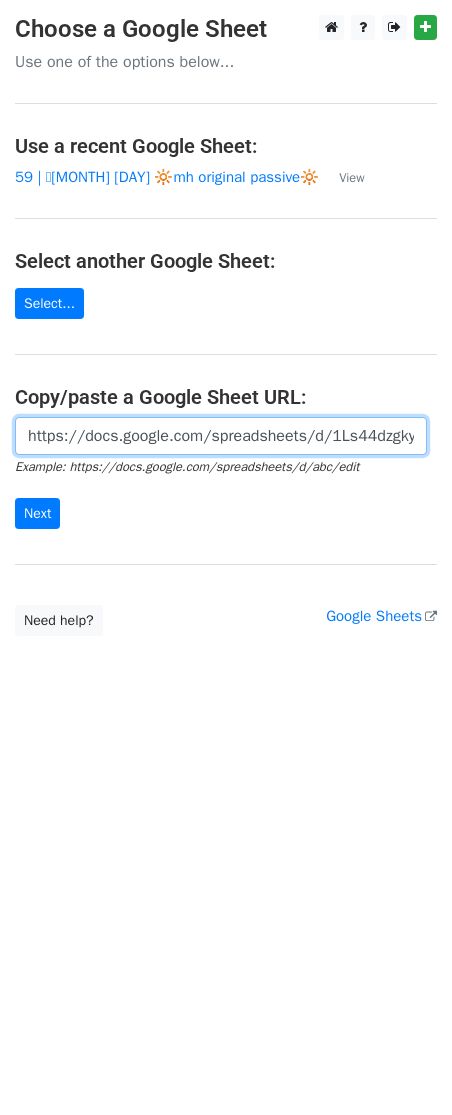 scroll, scrollTop: 0, scrollLeft: 614, axis: horizontal 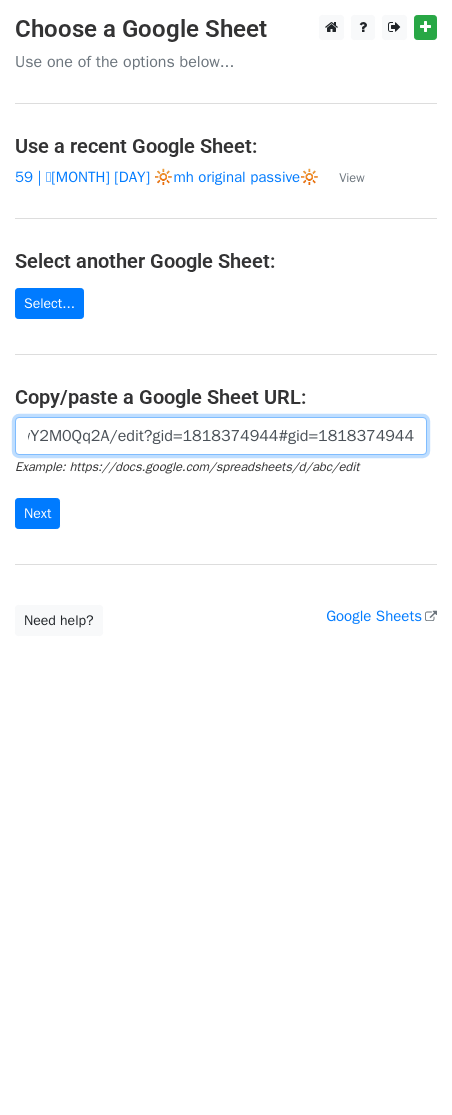 type on "https://docs.google.com/spreadsheets/d/1Ls44dzgkyV6zIdU-dF4el_j6v_iUzm4zMwwY2M0Qq2A/edit?gid=1818374944#gid=1818374944" 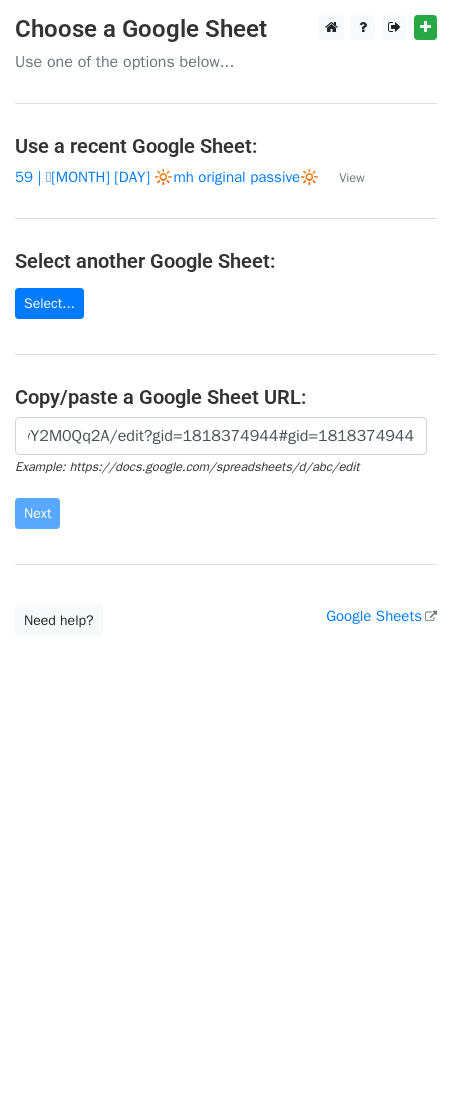 scroll, scrollTop: 0, scrollLeft: 0, axis: both 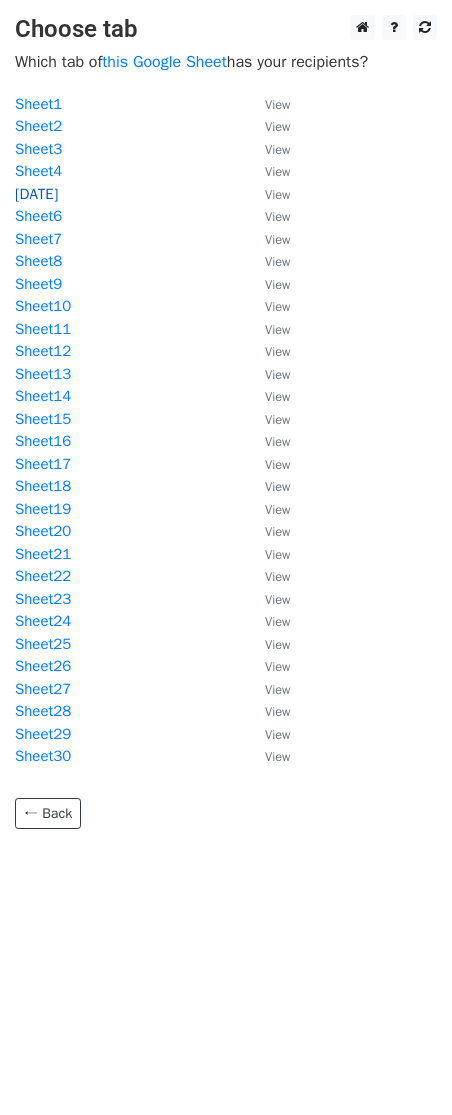 click on "[DATE]" at bounding box center (36, 194) 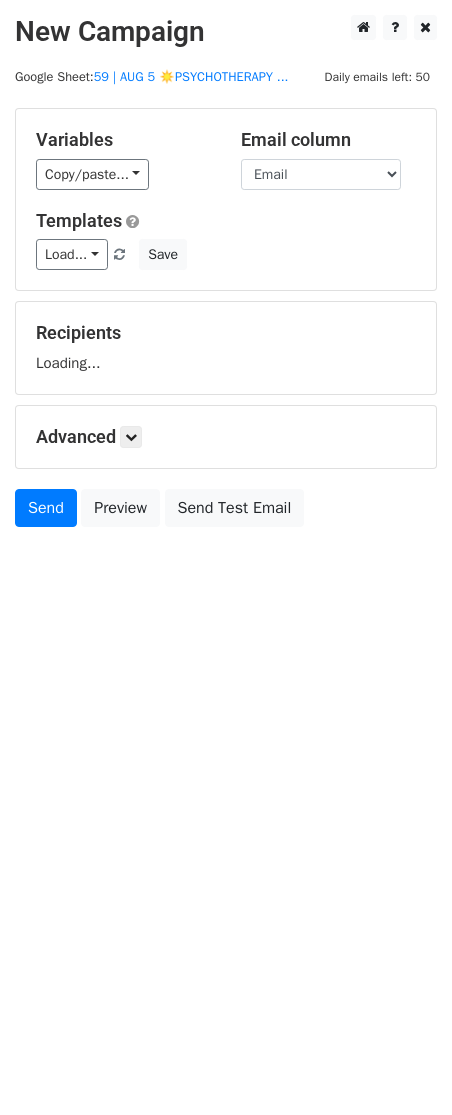 scroll, scrollTop: 0, scrollLeft: 0, axis: both 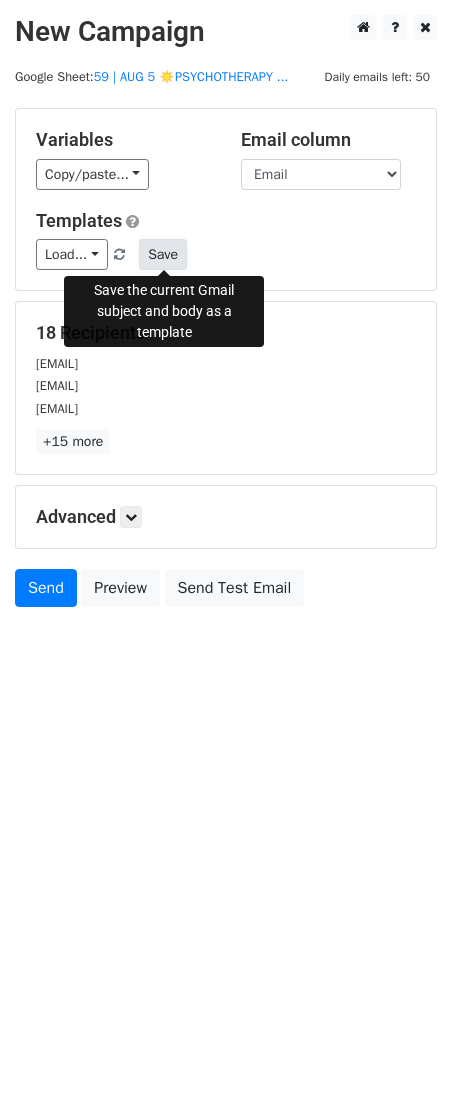 click on "Save" at bounding box center [163, 254] 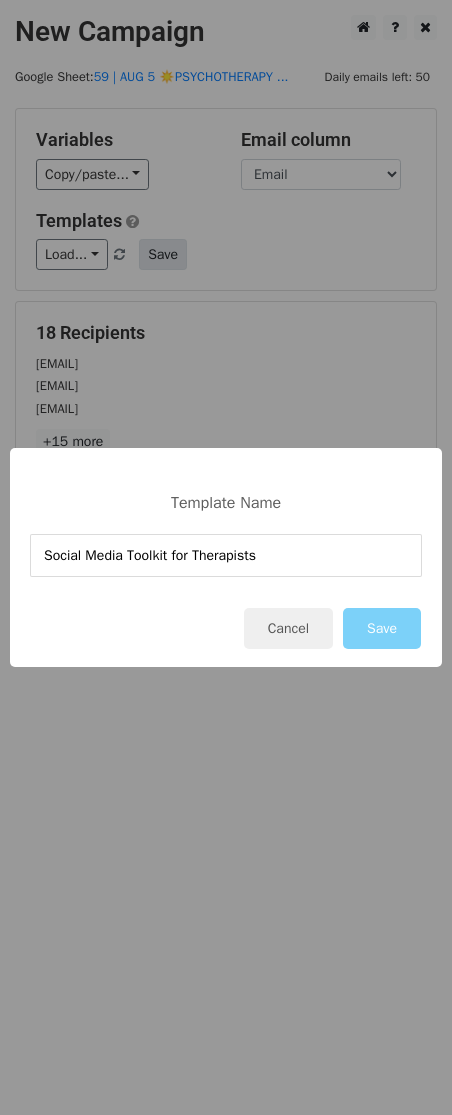 type on "Social Media Toolkit for Therapists" 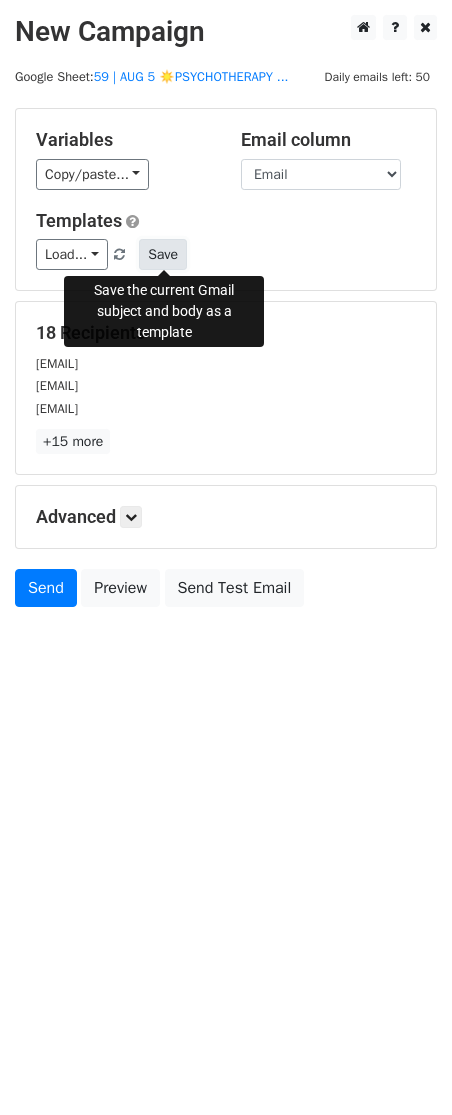 click on "Save" at bounding box center [163, 254] 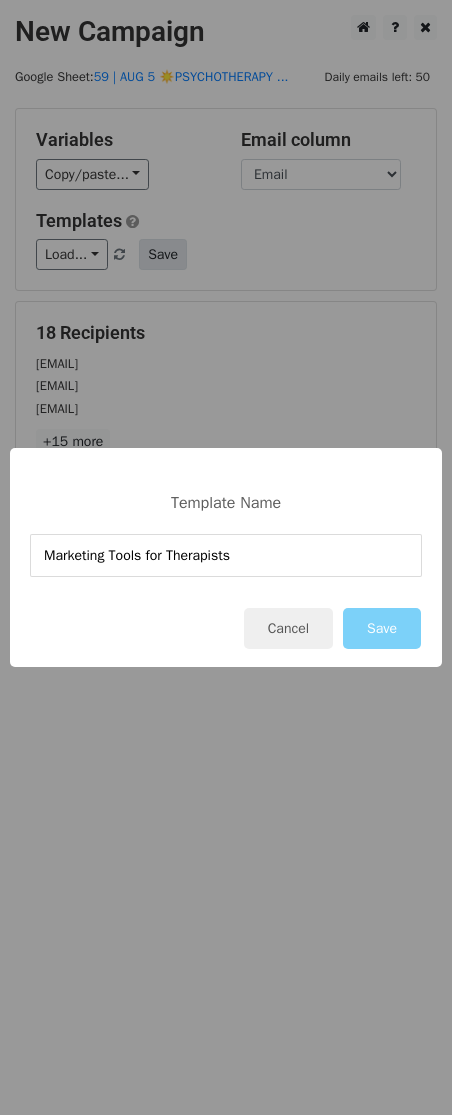type on "Marketing Tools for Therapists" 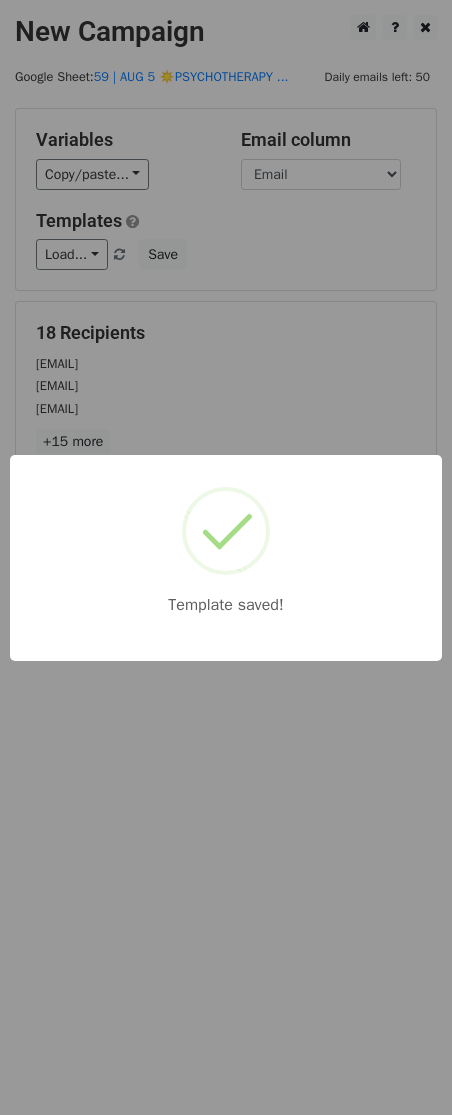 drag, startPoint x: 200, startPoint y: 300, endPoint x: 163, endPoint y: 539, distance: 241.84706 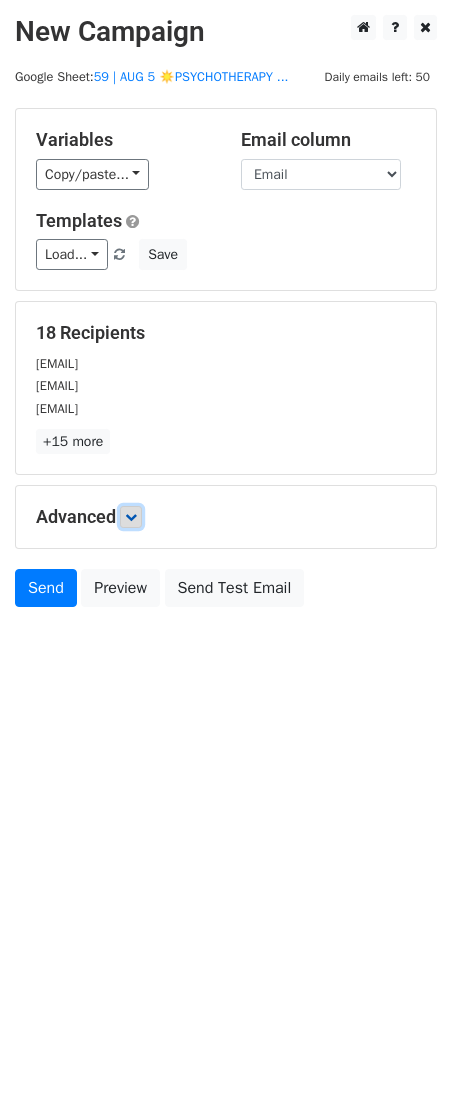click at bounding box center (131, 517) 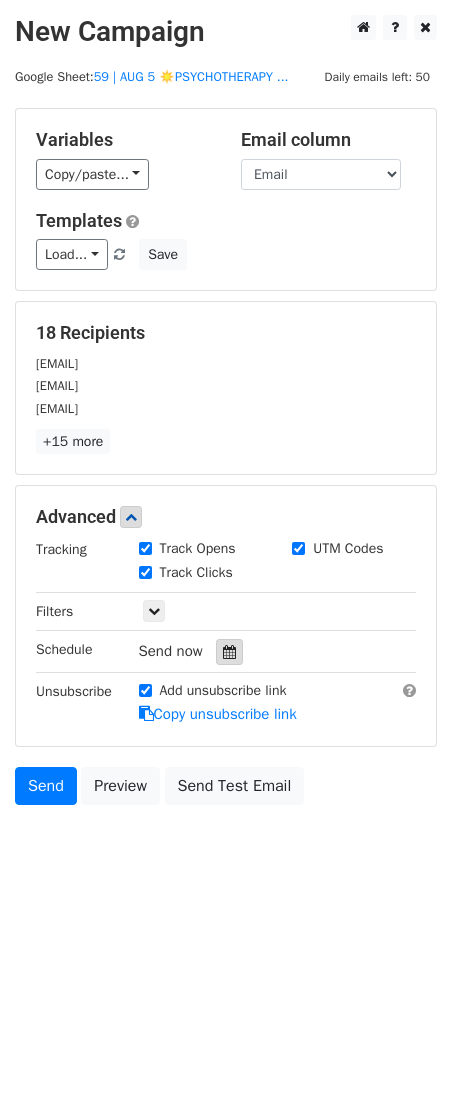 click at bounding box center [229, 652] 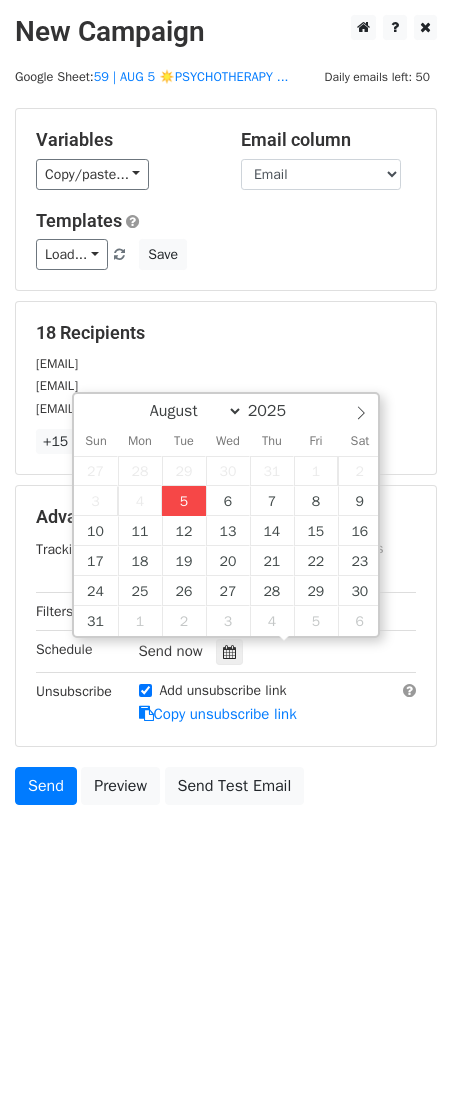 type on "2025-08-05 12:00" 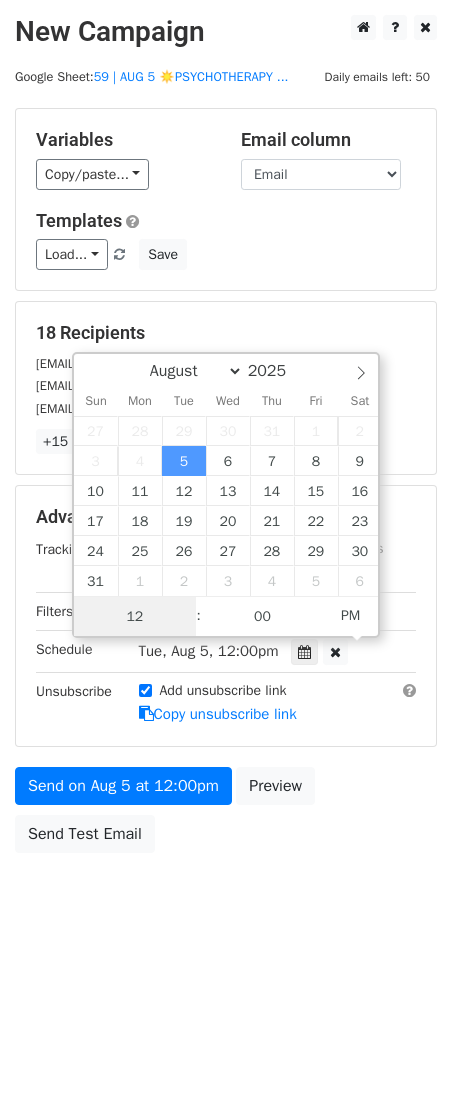 scroll, scrollTop: 1, scrollLeft: 0, axis: vertical 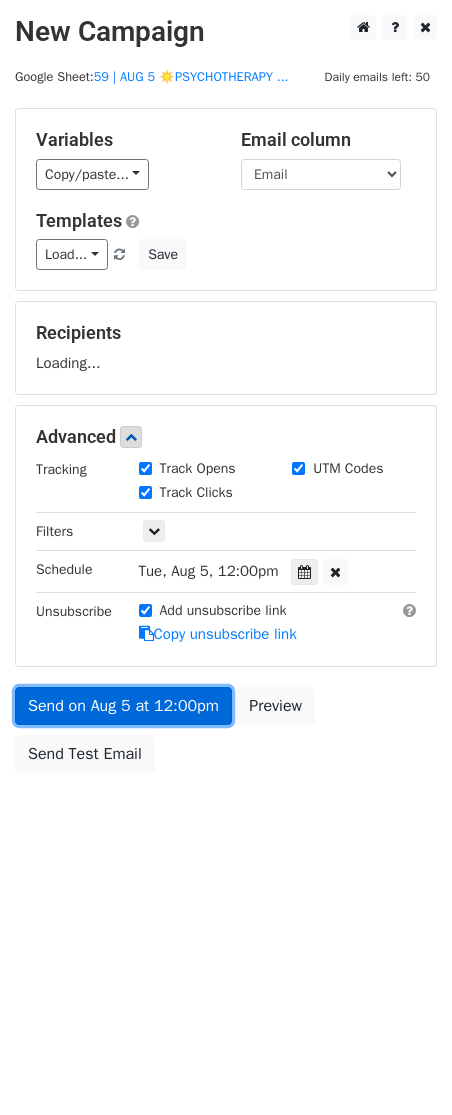 click on "Send on Aug 5 at 12:00pm" at bounding box center (123, 706) 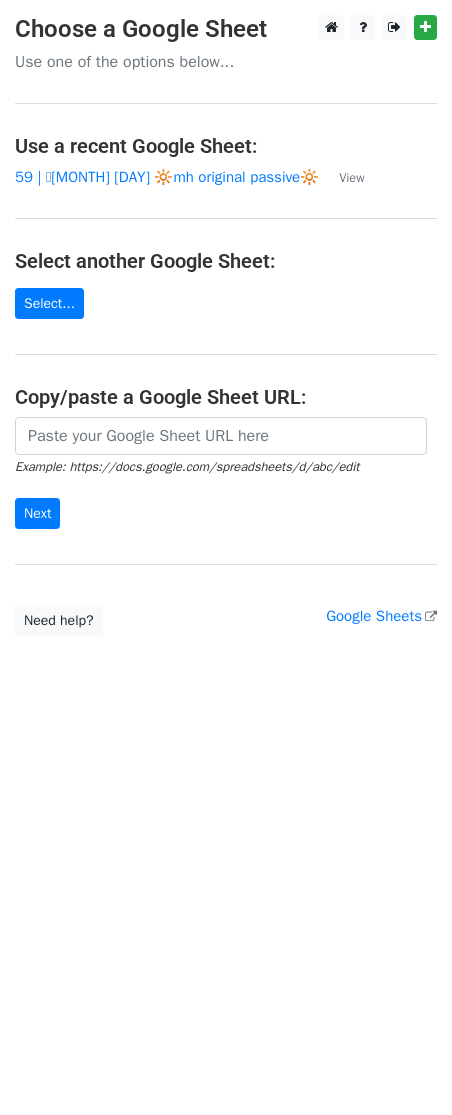 scroll, scrollTop: 0, scrollLeft: 0, axis: both 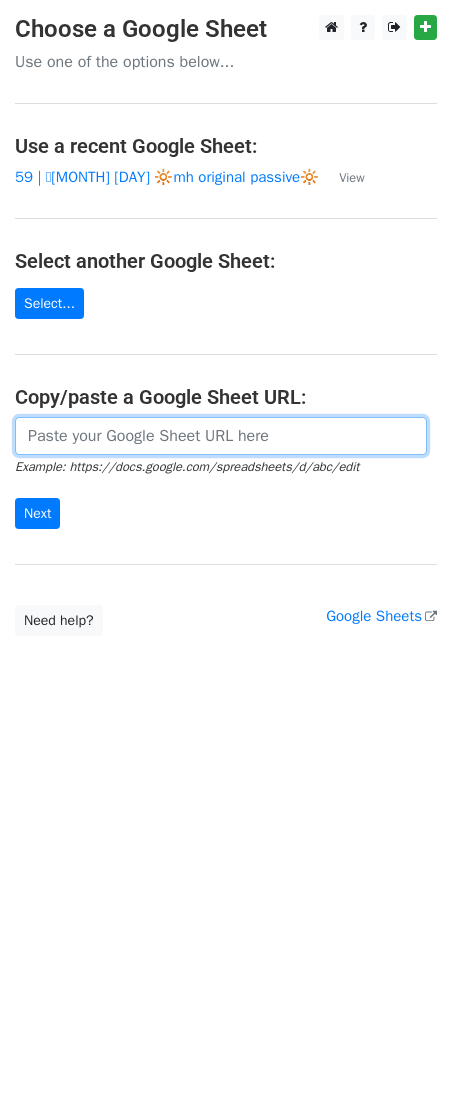 click at bounding box center [221, 436] 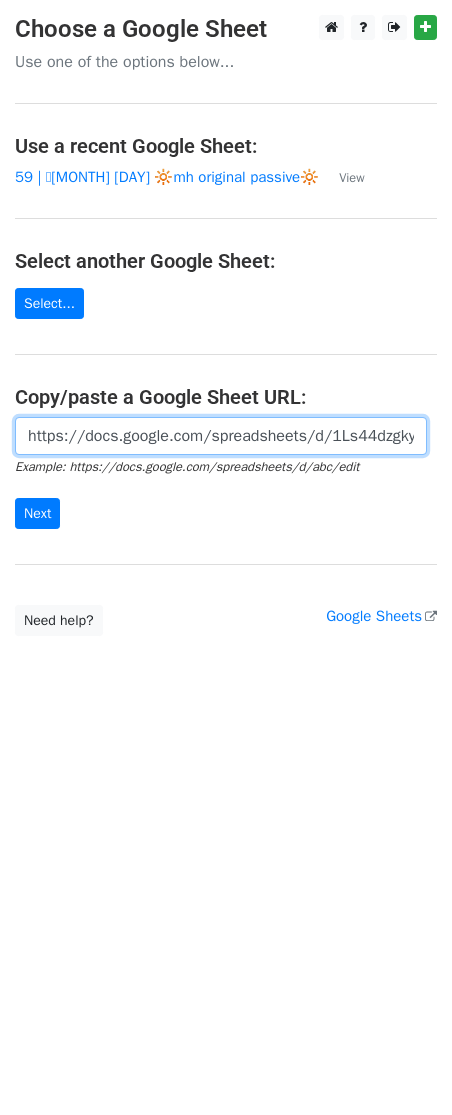 scroll, scrollTop: 0, scrollLeft: 614, axis: horizontal 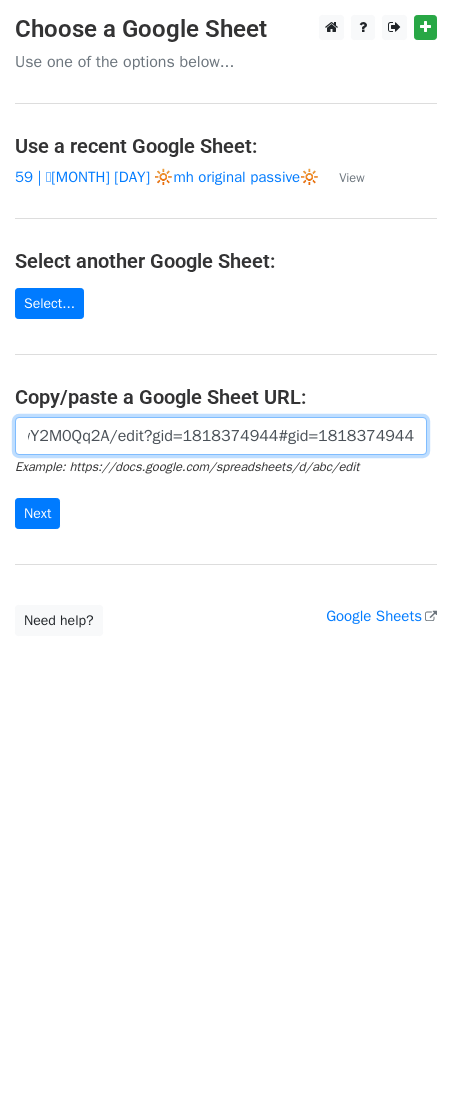type on "https://docs.google.com/spreadsheets/d/1Ls44dzgkyV6zIdU-dF4el_j6v_iUzm4zMwwY2M0Qq2A/edit?gid=1818374944#gid=1818374944" 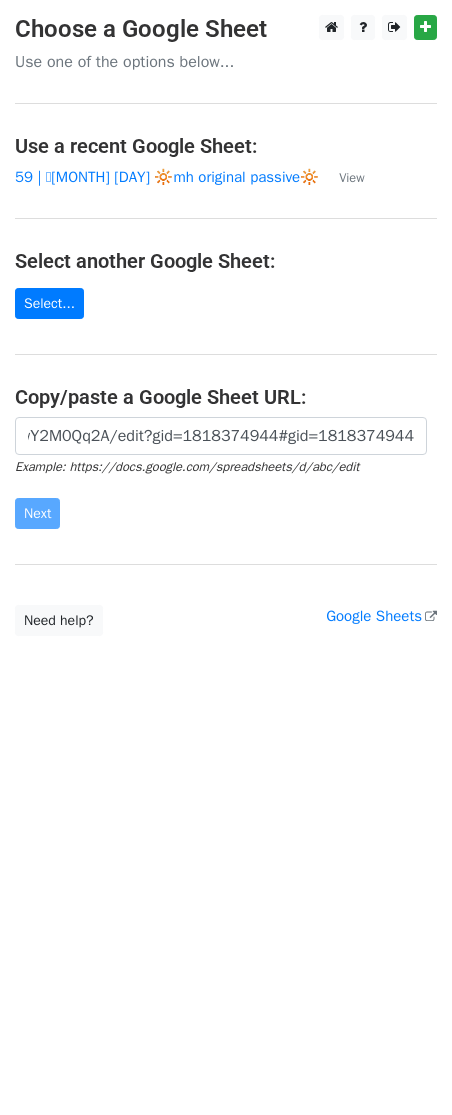 scroll, scrollTop: 0, scrollLeft: 0, axis: both 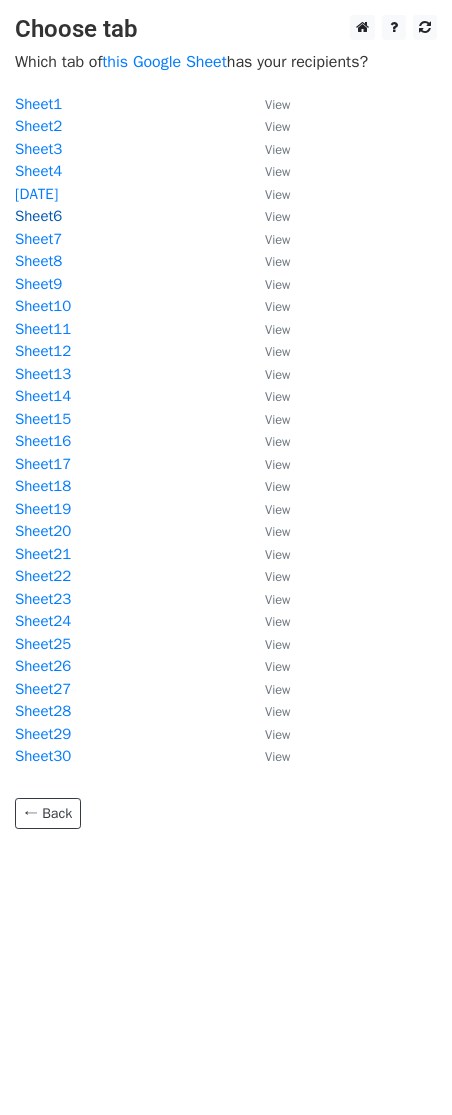 click on "Sheet6" at bounding box center [38, 216] 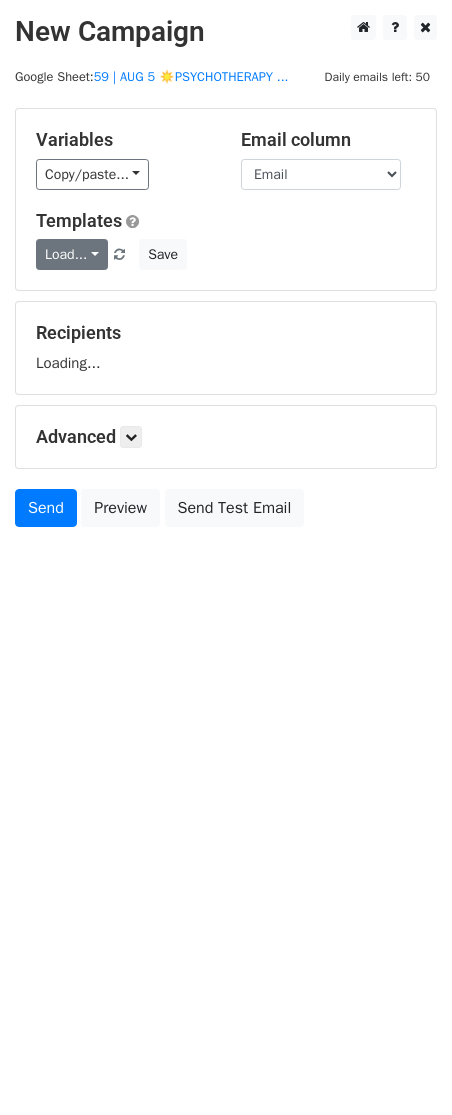 scroll, scrollTop: 0, scrollLeft: 0, axis: both 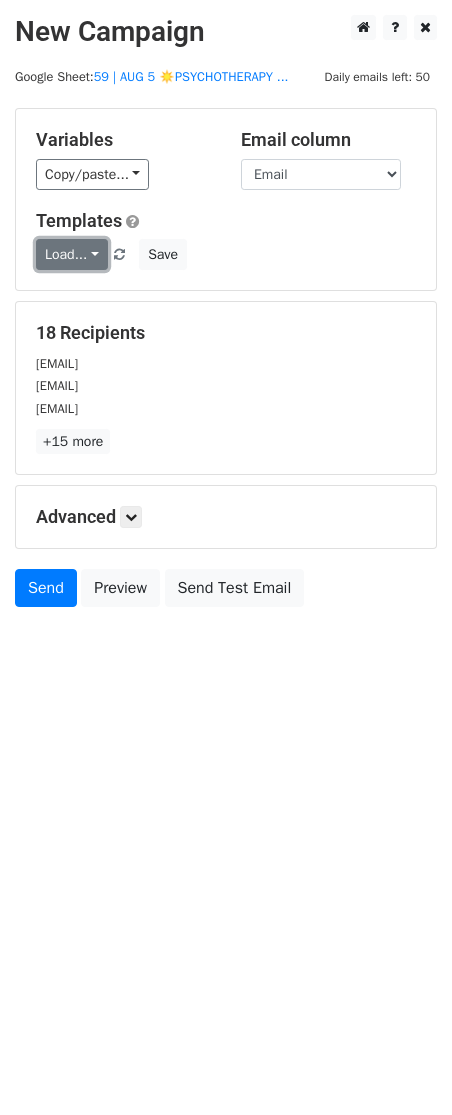 click on "Load..." at bounding box center (72, 254) 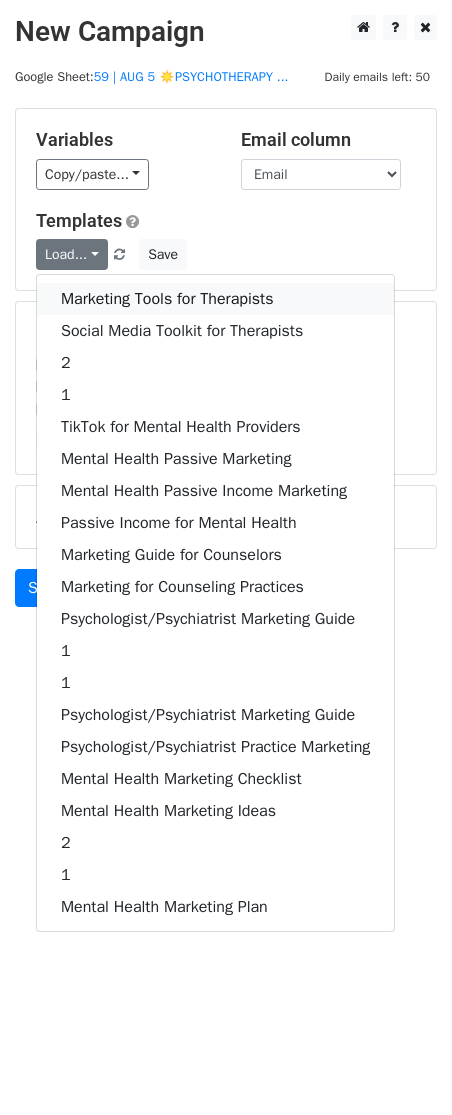 click on "Marketing Tools for Therapists" at bounding box center (215, 299) 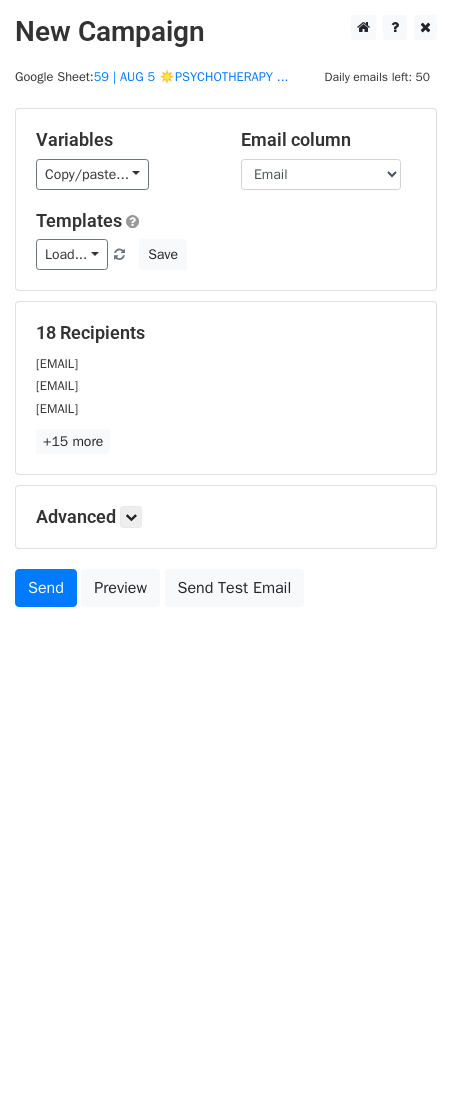 click on "Advanced
Tracking
Track Opens
UTM Codes
Track Clicks
Filters
Only include spreadsheet rows that match the following filters:
Schedule
Send now
Unsubscribe
Add unsubscribe link
Copy unsubscribe link" at bounding box center (226, 517) 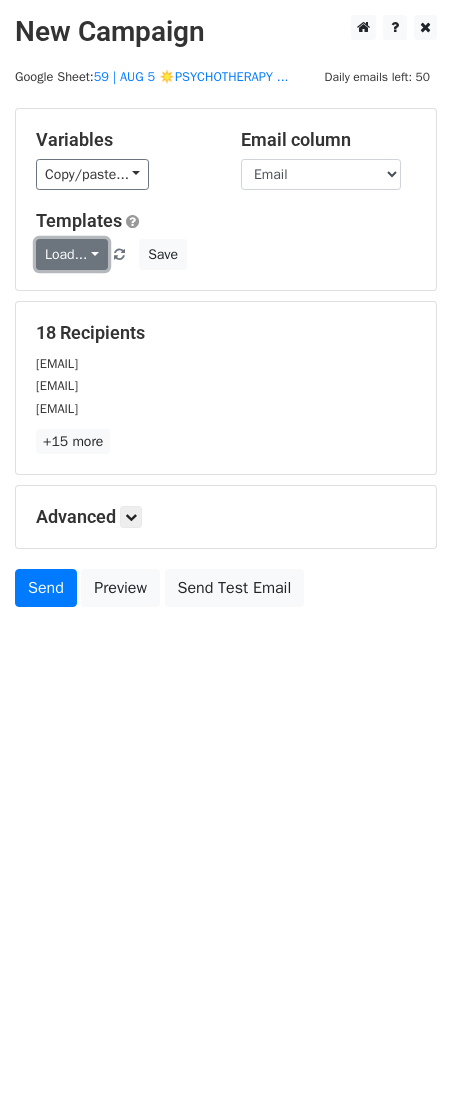 click on "Load..." at bounding box center [72, 254] 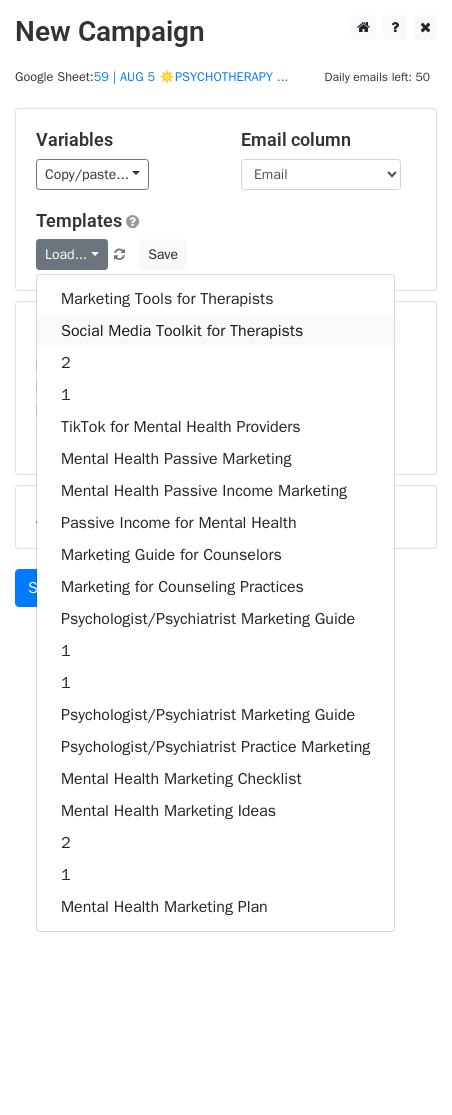 click on "Social Media Toolkit for Therapists" at bounding box center [215, 331] 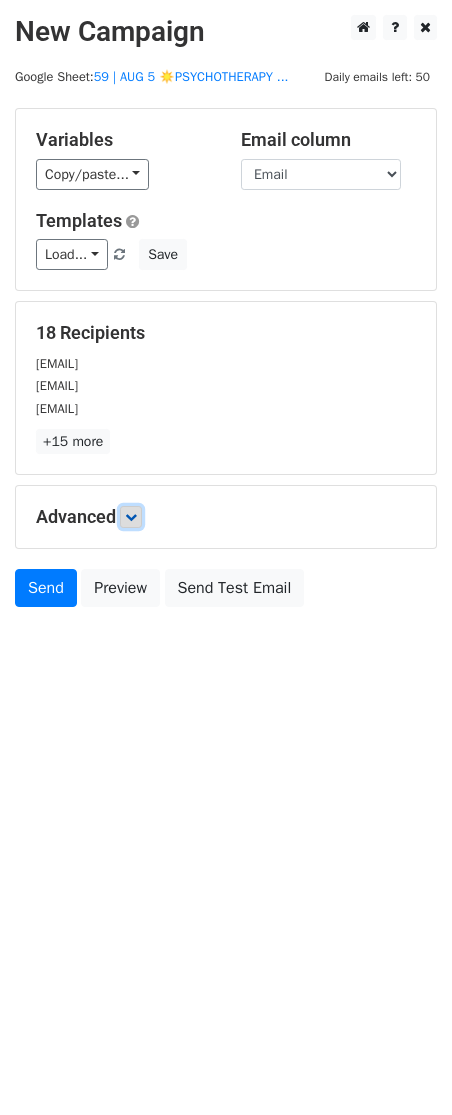 click at bounding box center (131, 517) 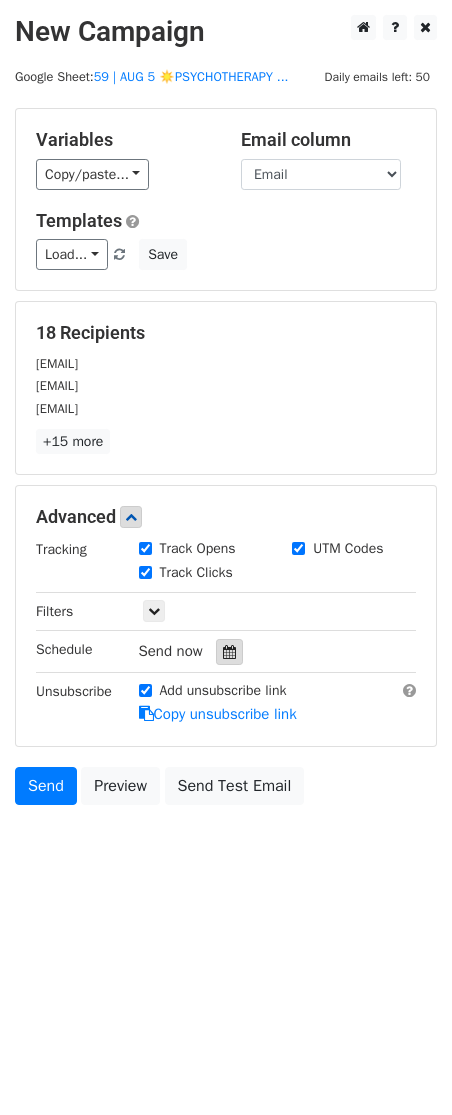 click at bounding box center (229, 652) 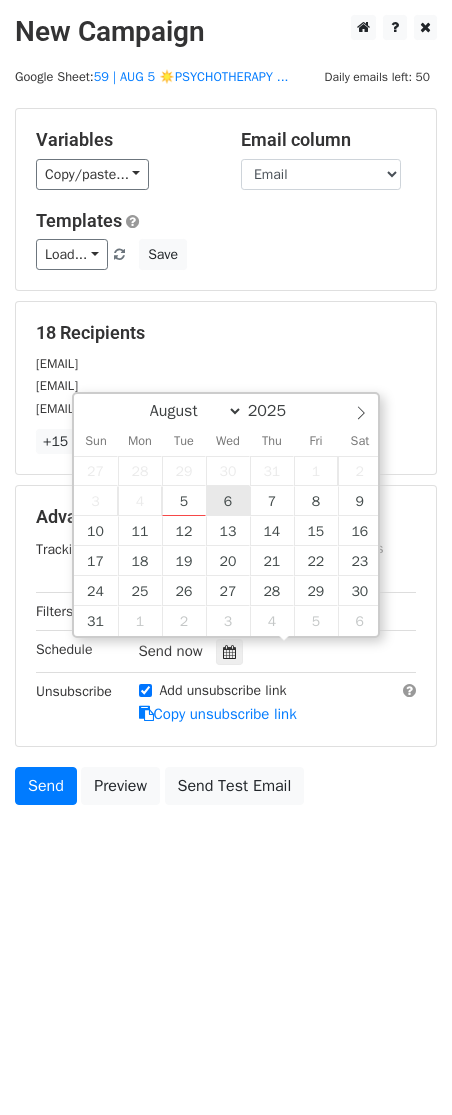 type on "2025-08-06 12:00" 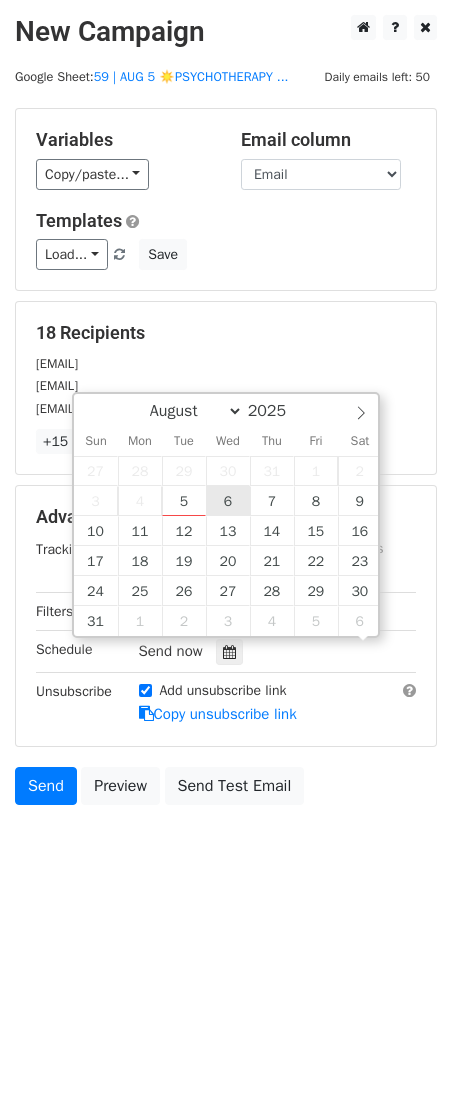 scroll, scrollTop: 1, scrollLeft: 0, axis: vertical 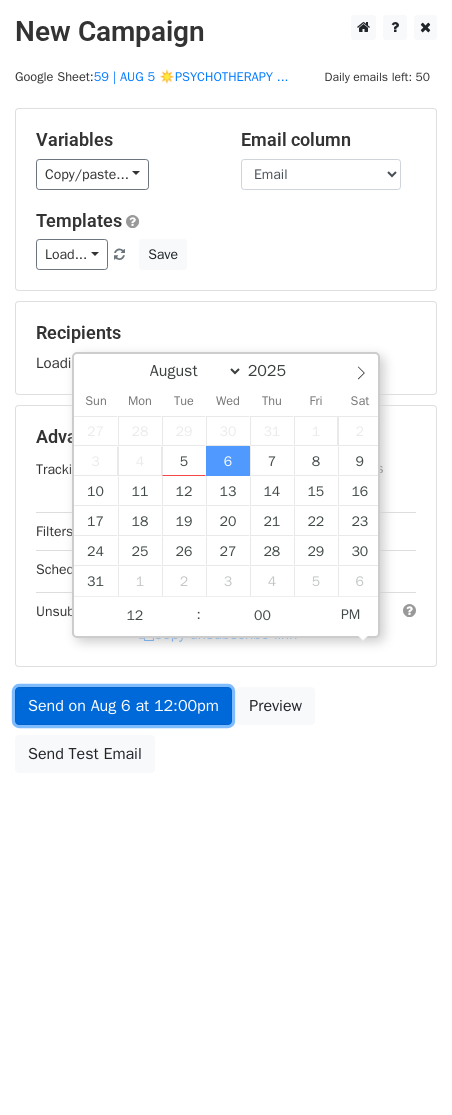 click on "Send on Aug 6 at 12:00pm" at bounding box center [123, 706] 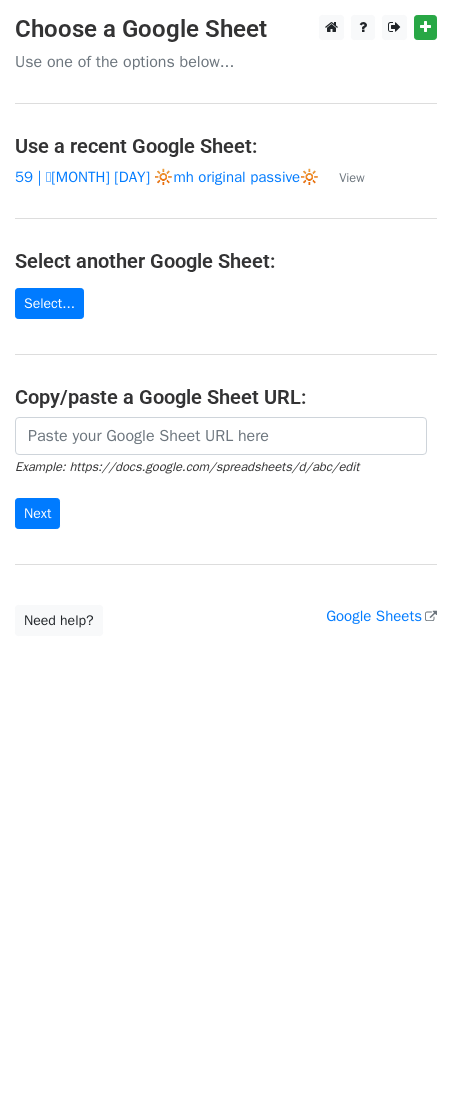 scroll, scrollTop: 0, scrollLeft: 0, axis: both 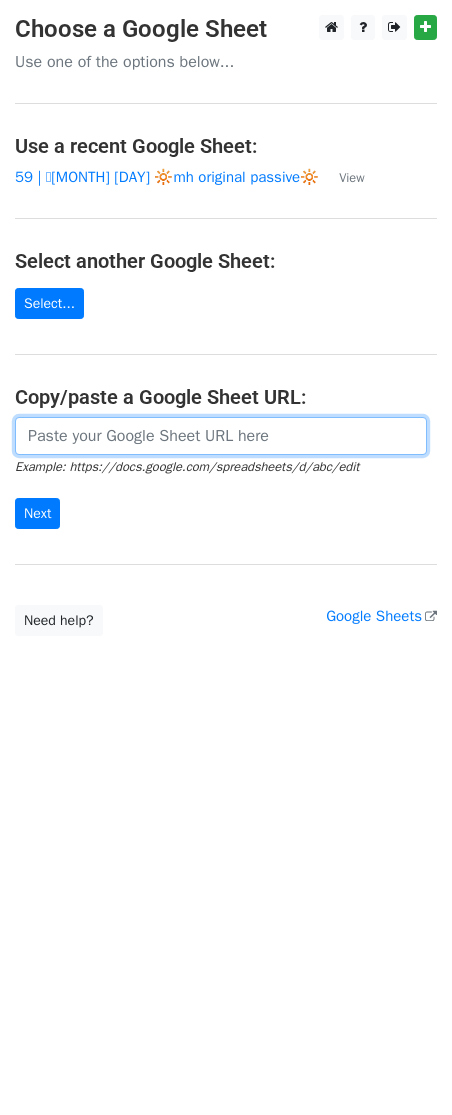click at bounding box center [221, 436] 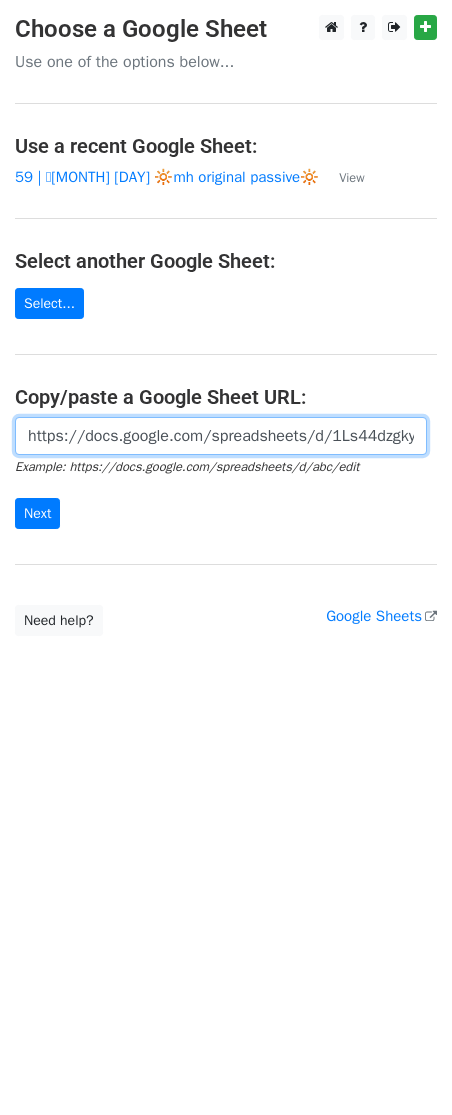 scroll, scrollTop: 0, scrollLeft: 614, axis: horizontal 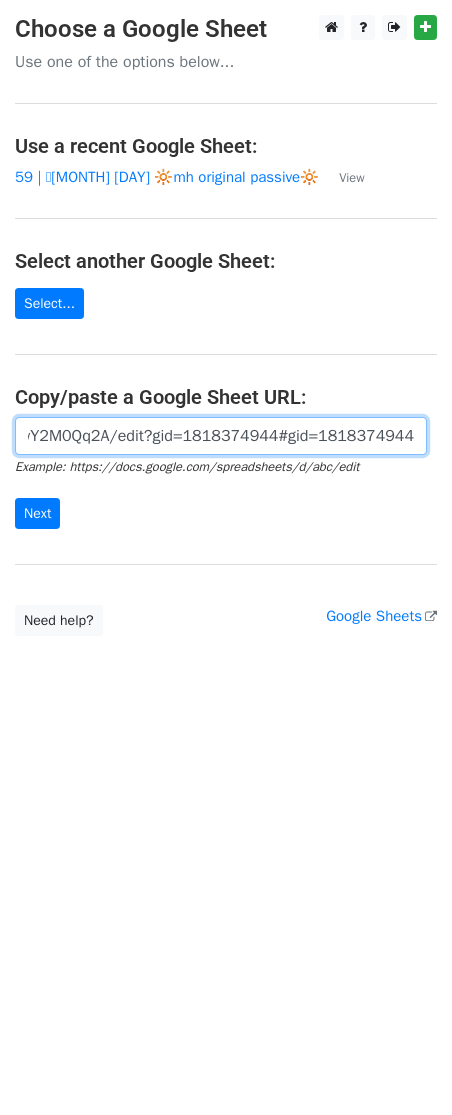 type on "https://docs.google.com/spreadsheets/d/1Ls44dzgkyV6zIdU-dF4el_j6v_iUzm4zMwwY2M0Qq2A/edit?gid=1818374944#gid=1818374944" 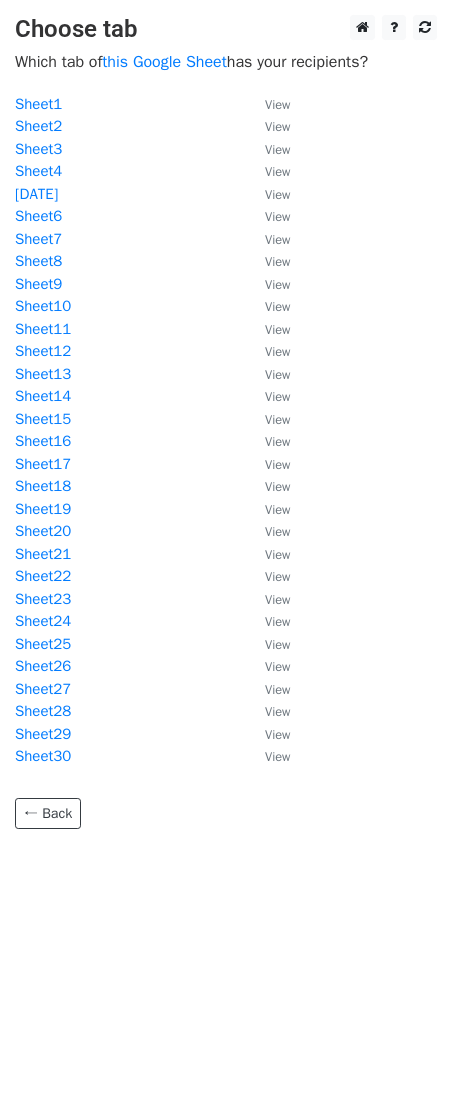 scroll, scrollTop: 0, scrollLeft: 0, axis: both 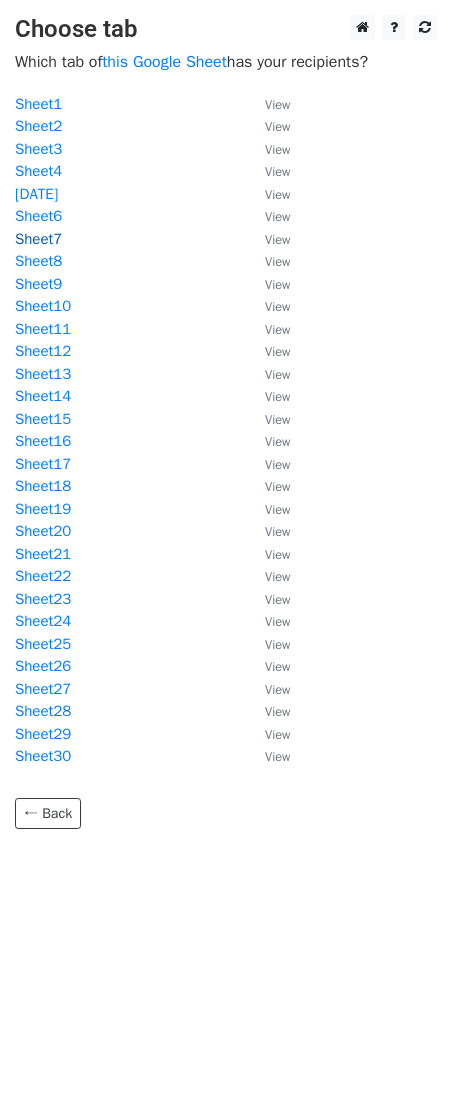 click on "Sheet7" at bounding box center [38, 239] 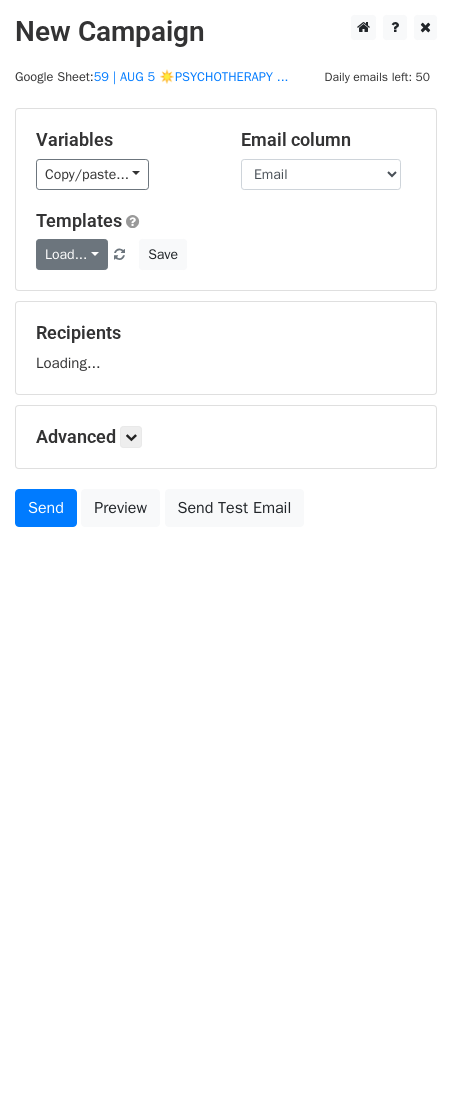scroll, scrollTop: 0, scrollLeft: 0, axis: both 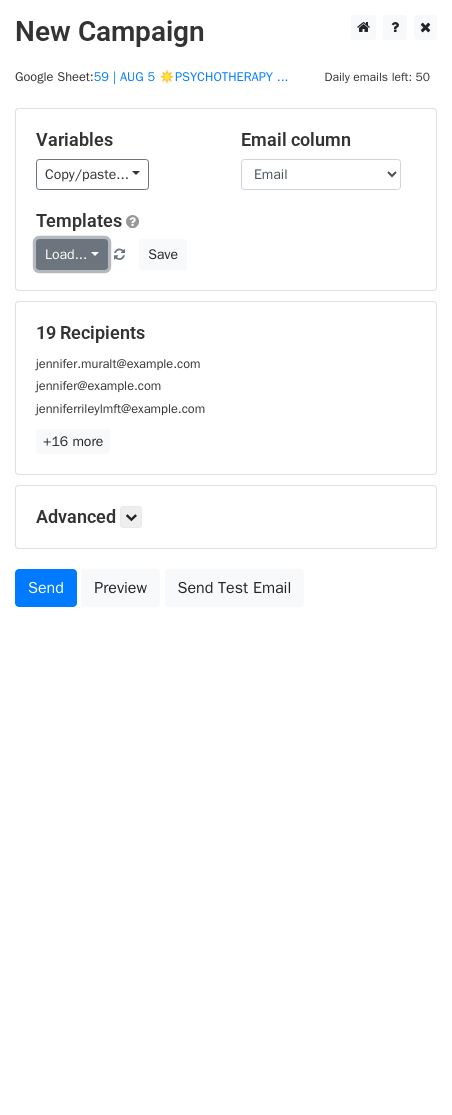 click on "Load..." at bounding box center (72, 254) 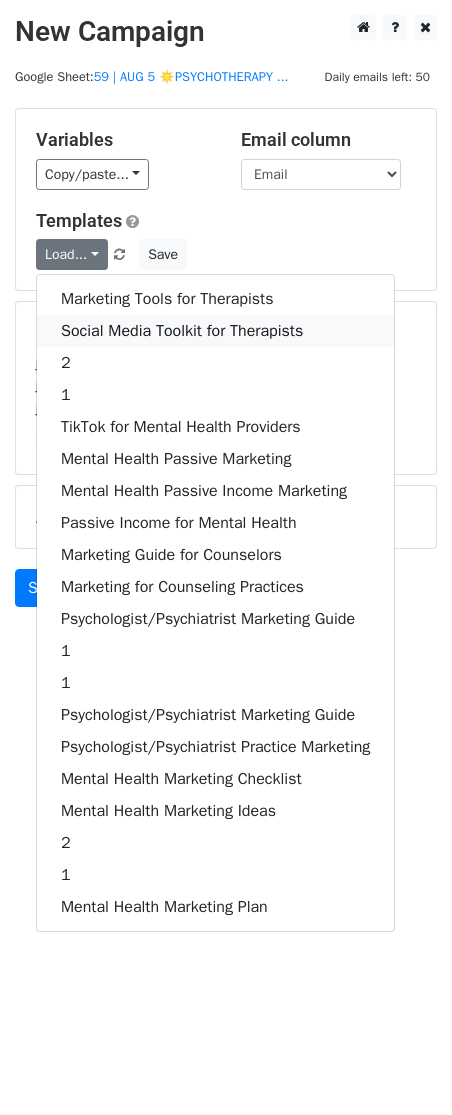 click on "Social Media Toolkit for Therapists" at bounding box center [215, 331] 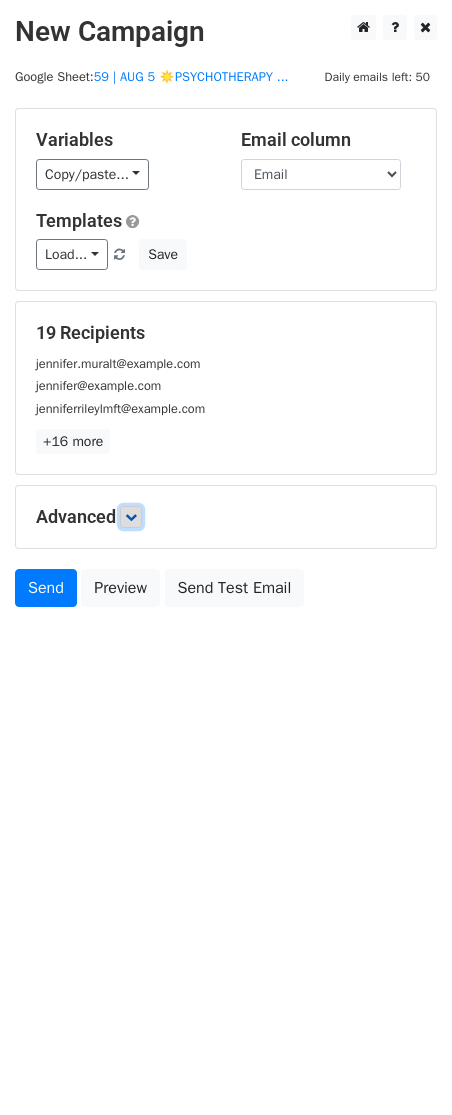 click at bounding box center [131, 517] 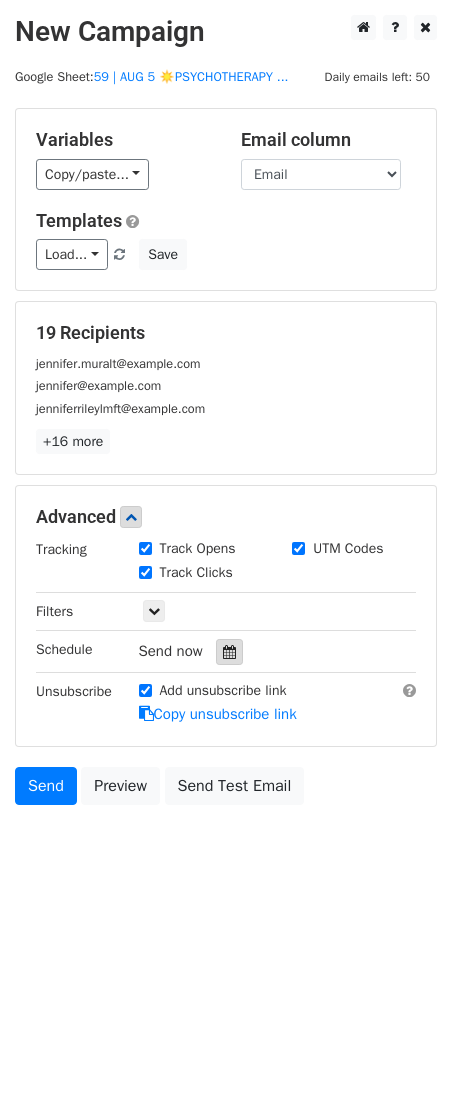 click at bounding box center (229, 652) 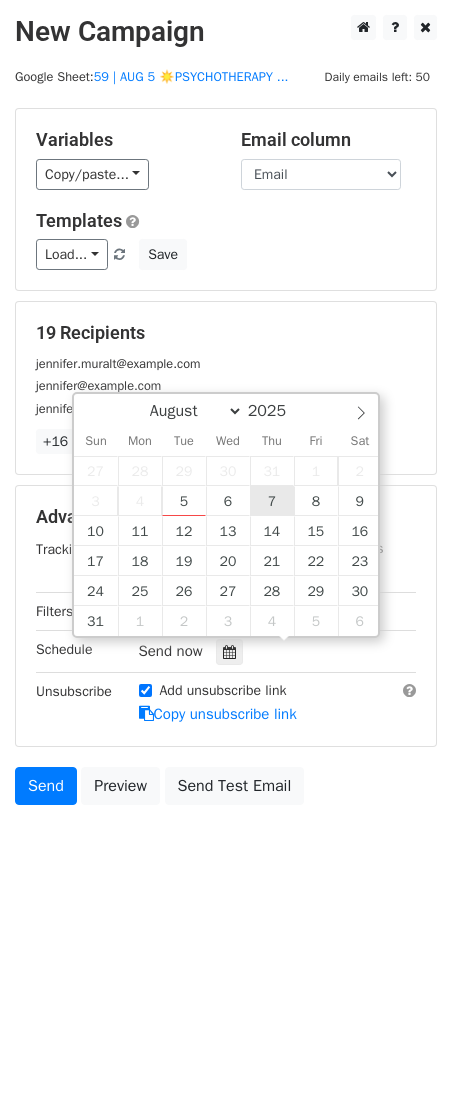 type on "2025-08-07 12:00" 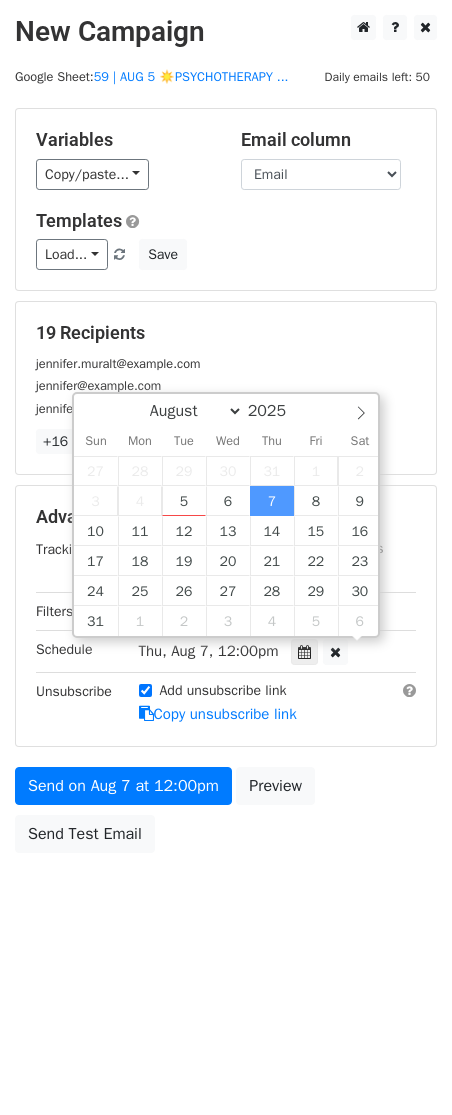 scroll, scrollTop: 1, scrollLeft: 0, axis: vertical 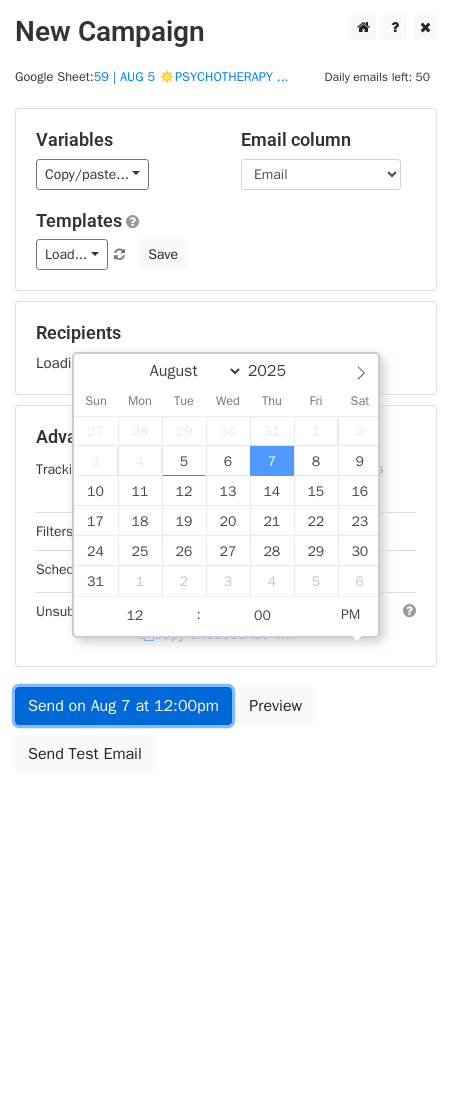 click on "Send on Aug 7 at 12:00pm" at bounding box center (123, 706) 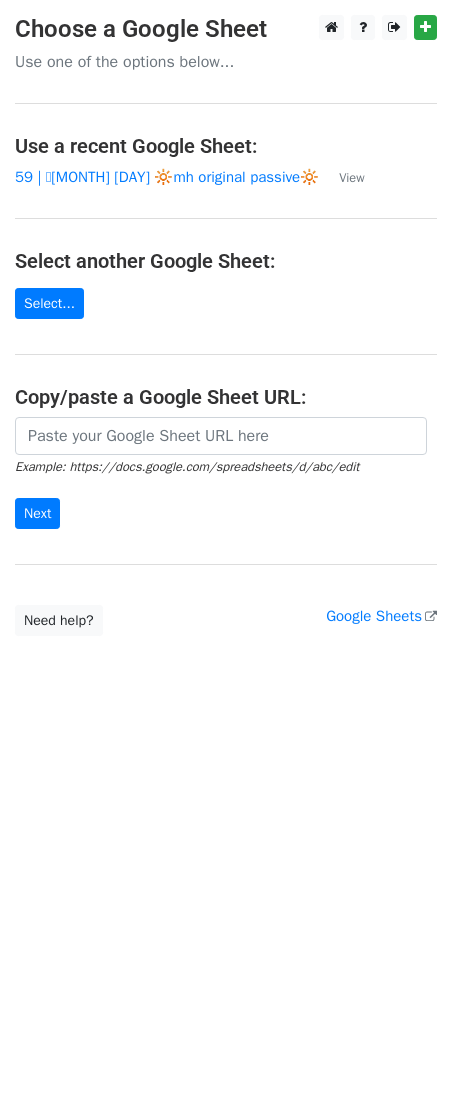 scroll, scrollTop: 0, scrollLeft: 0, axis: both 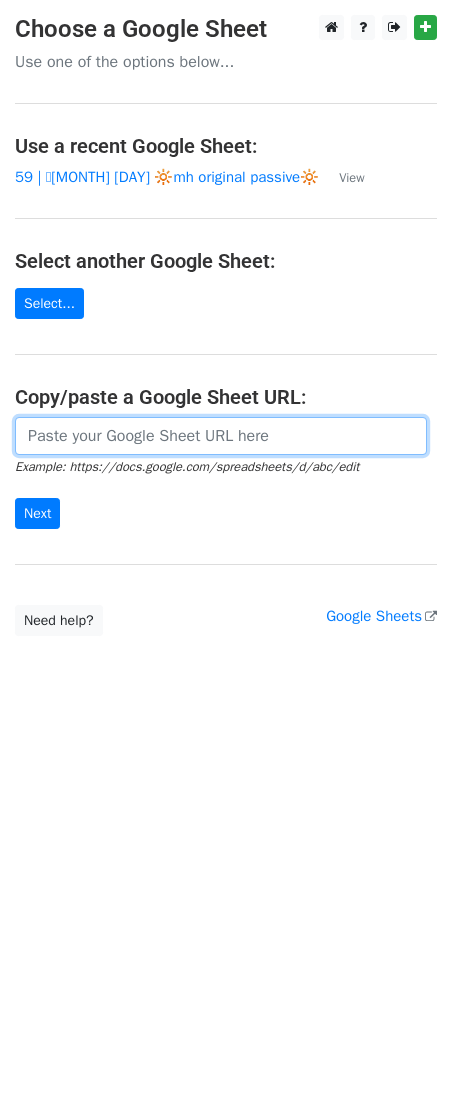 click at bounding box center [221, 436] 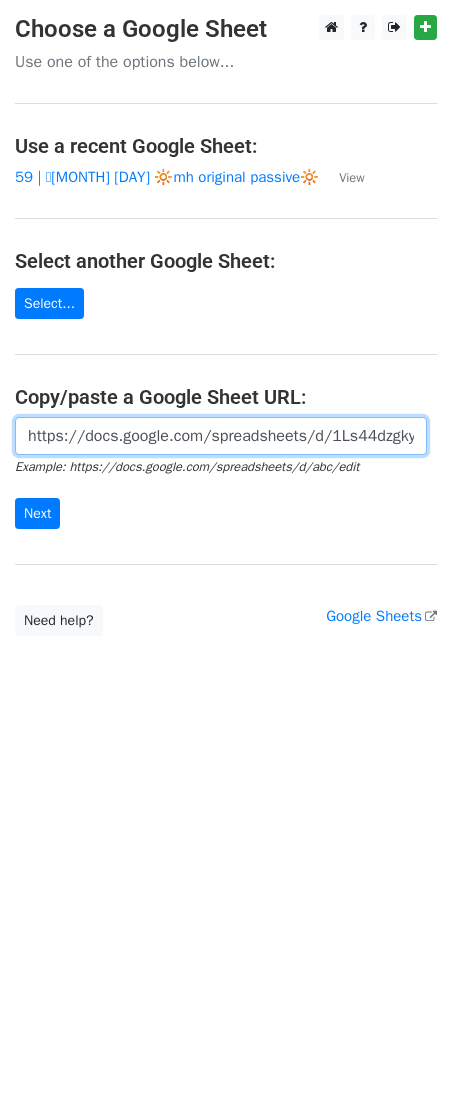scroll, scrollTop: 0, scrollLeft: 614, axis: horizontal 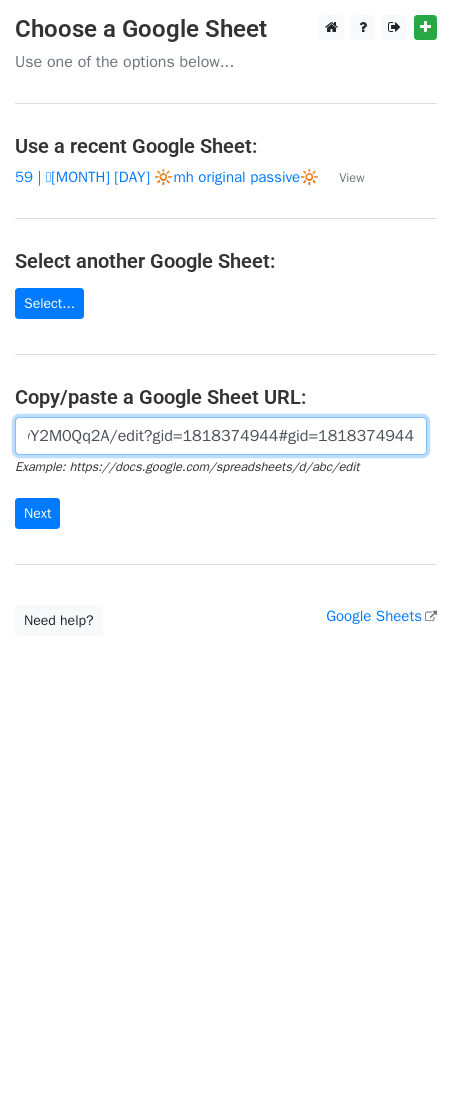 type on "https://docs.google.com/spreadsheets/d/1Ls44dzgkyV6zIdU-dF4el_j6v_iUzm4zMwwY2M0Qq2A/edit?gid=1818374944#gid=1818374944" 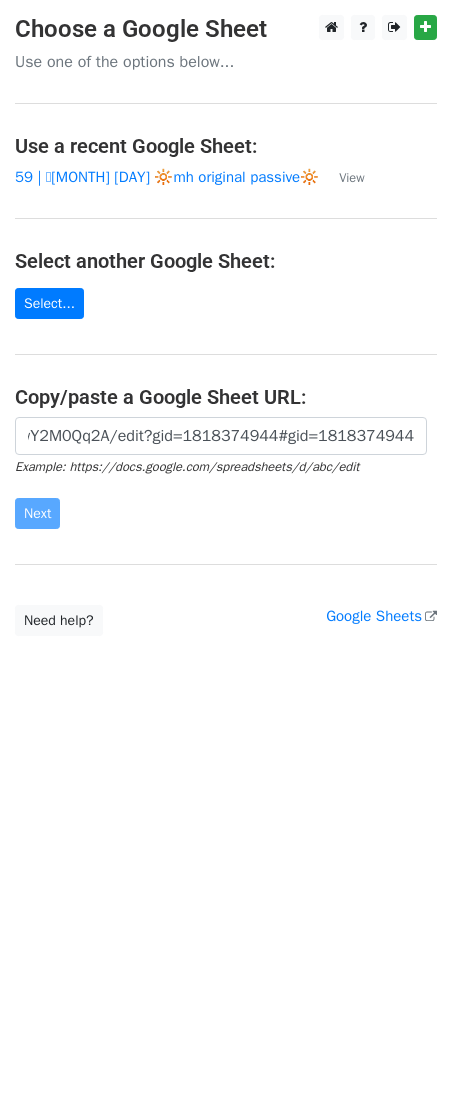 scroll, scrollTop: 0, scrollLeft: 0, axis: both 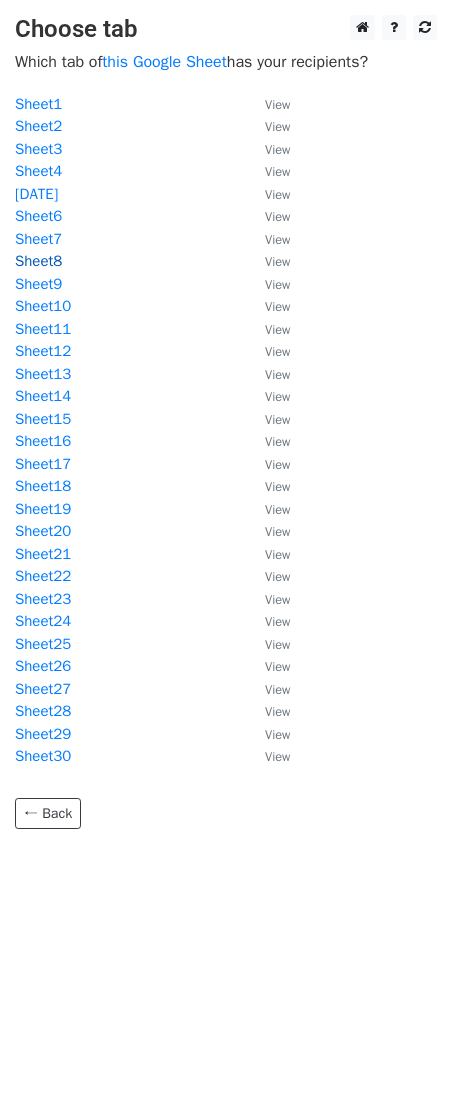 click on "Sheet8" at bounding box center [38, 261] 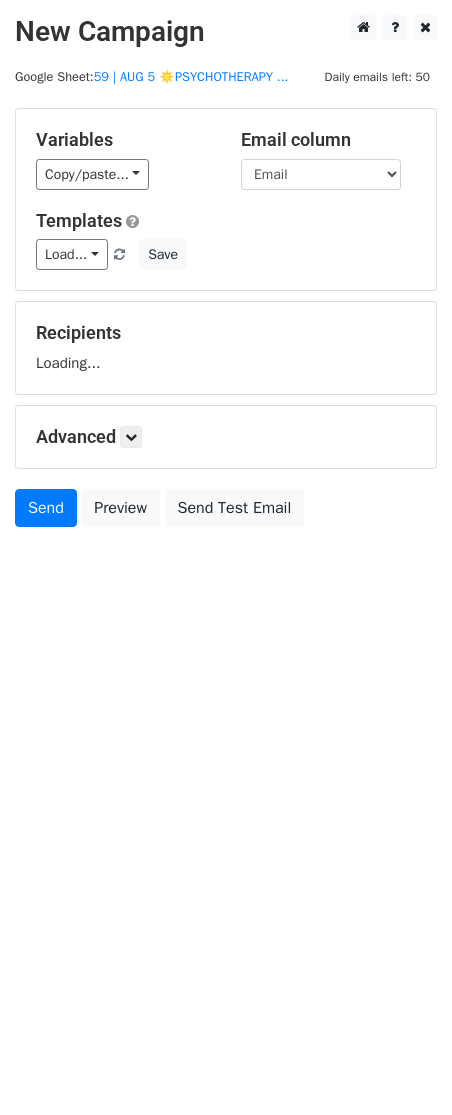 scroll, scrollTop: 0, scrollLeft: 0, axis: both 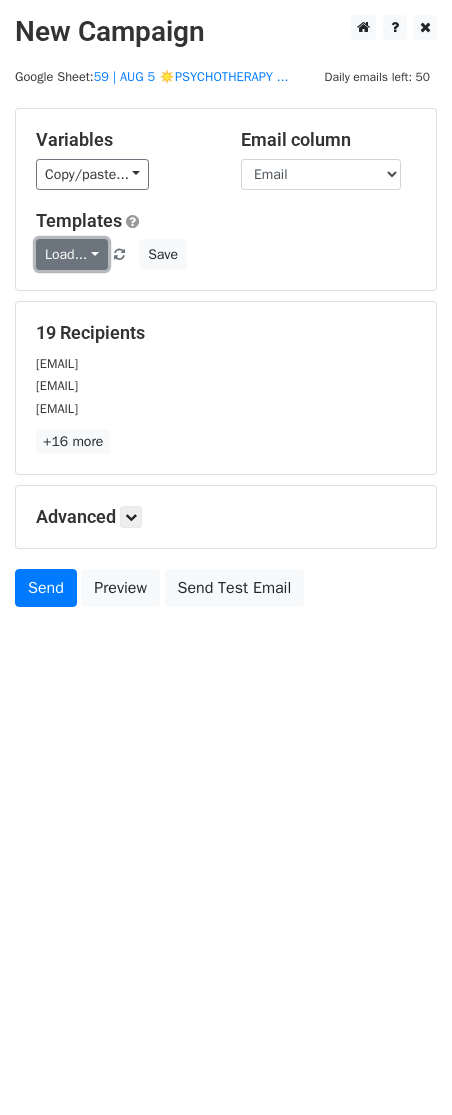 click on "Load..." at bounding box center [72, 254] 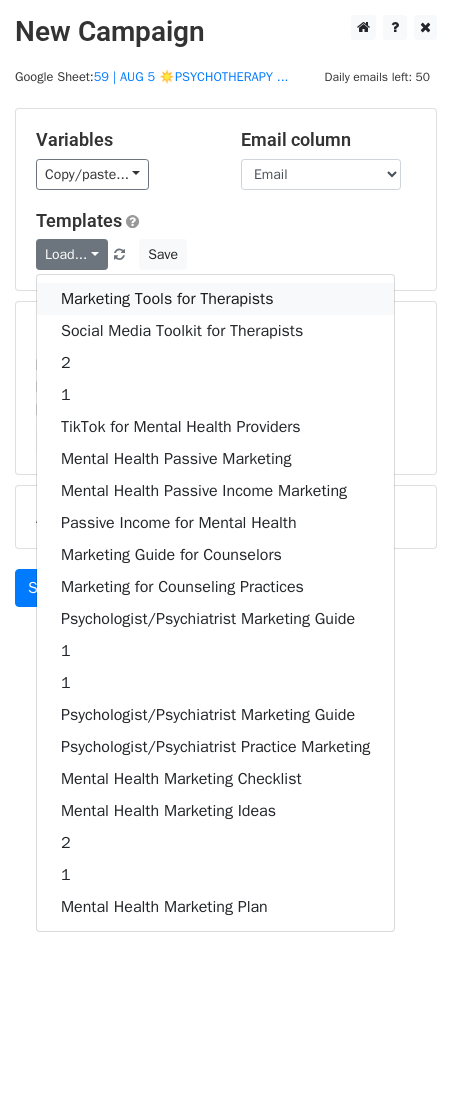 click on "Marketing Tools for Therapists" at bounding box center [215, 299] 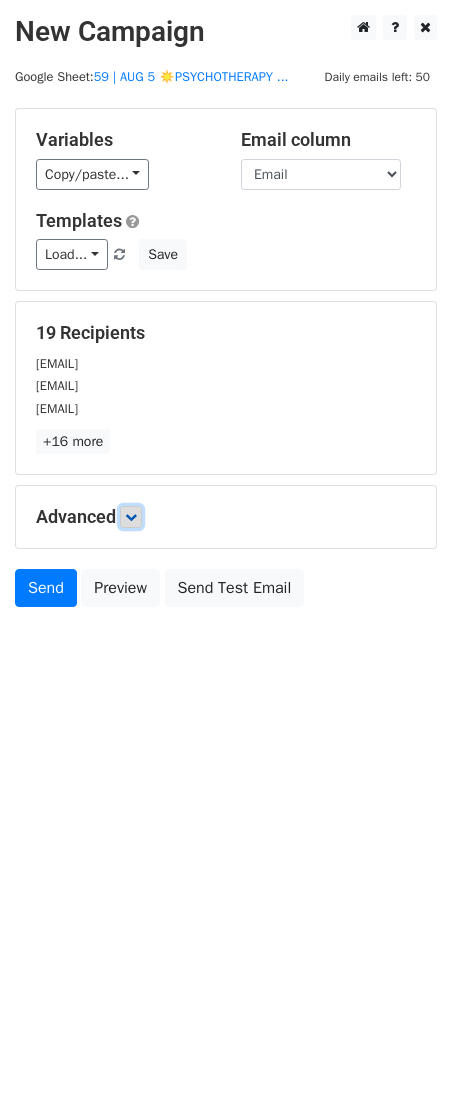 click at bounding box center [131, 517] 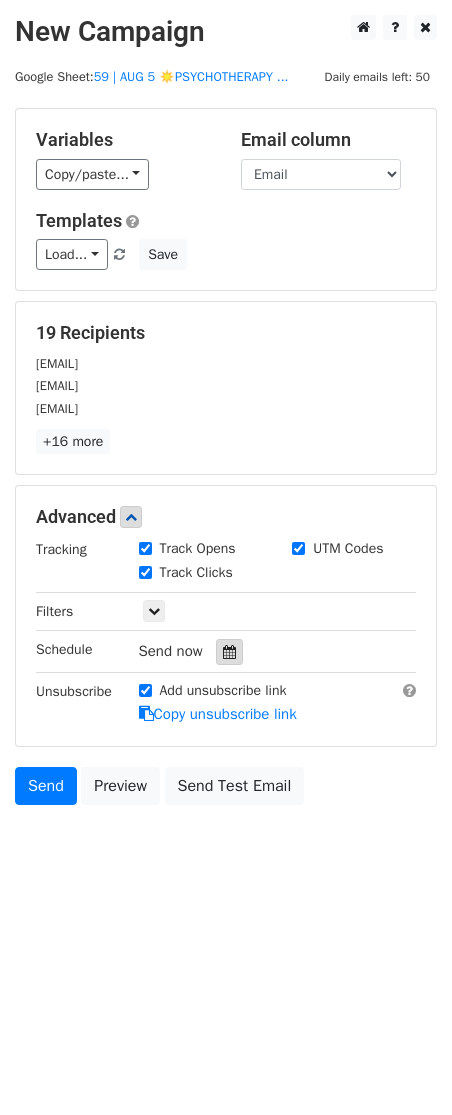 click at bounding box center [229, 652] 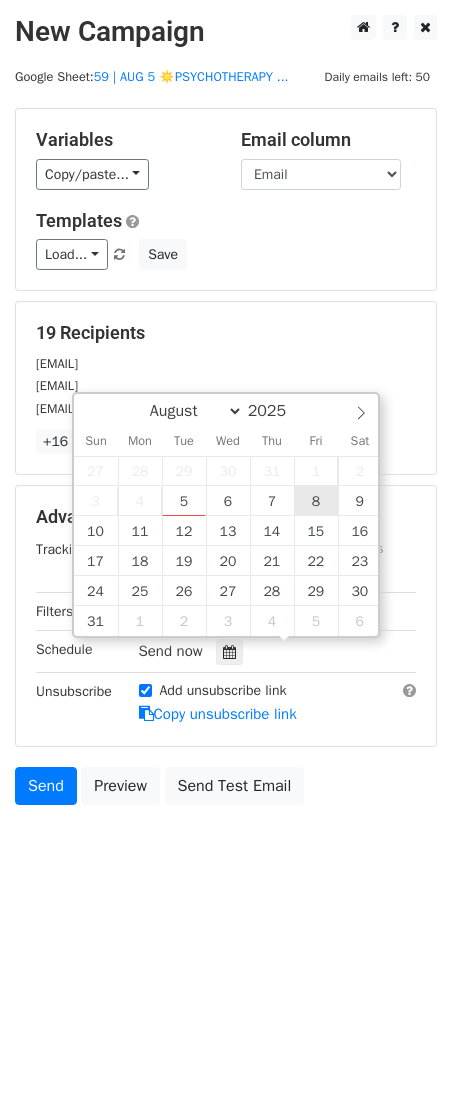 type on "2025-08-08 12:00" 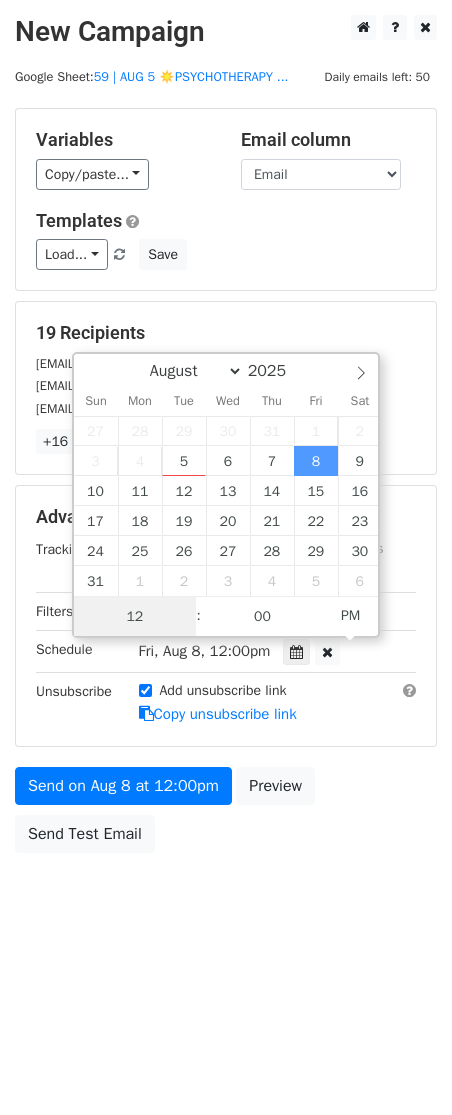 scroll, scrollTop: 1, scrollLeft: 0, axis: vertical 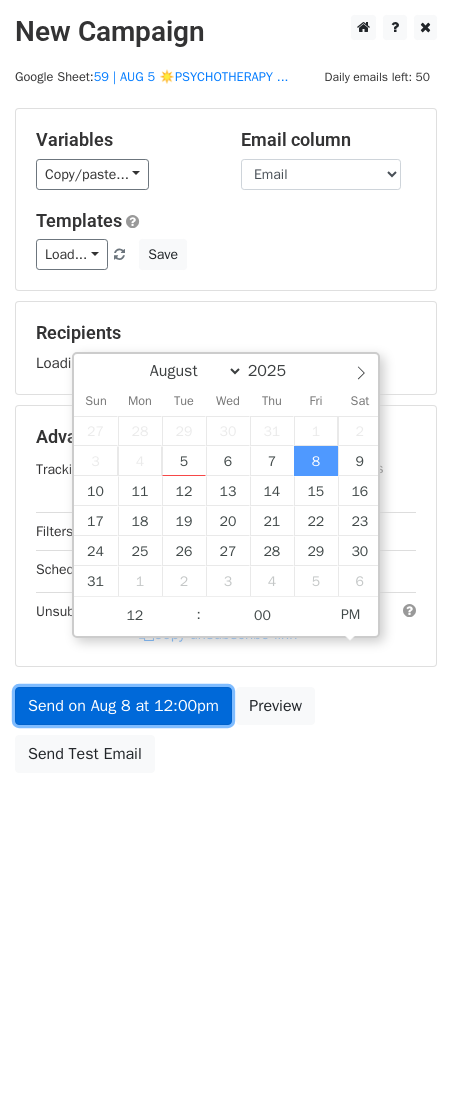 click on "Send on Aug 8 at 12:00pm" at bounding box center [123, 706] 